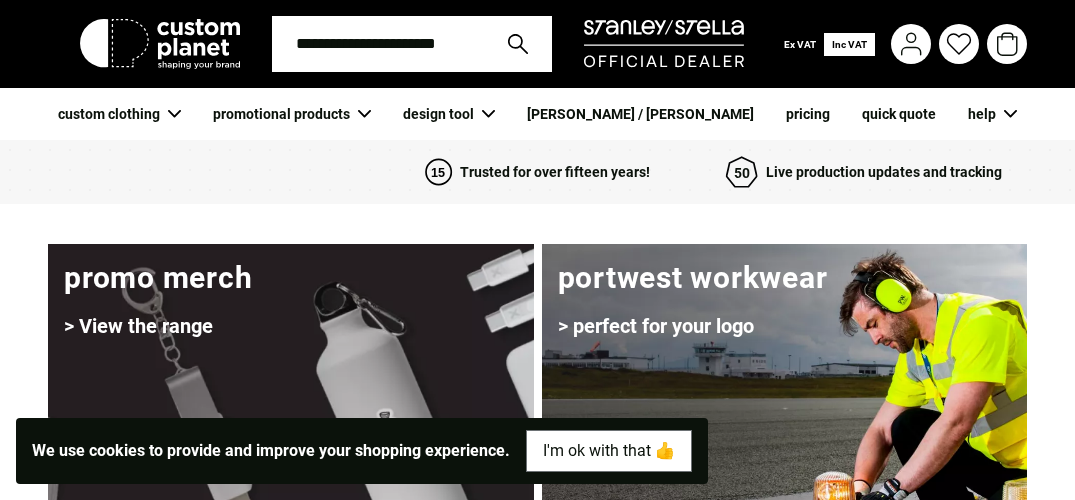 scroll, scrollTop: 0, scrollLeft: 0, axis: both 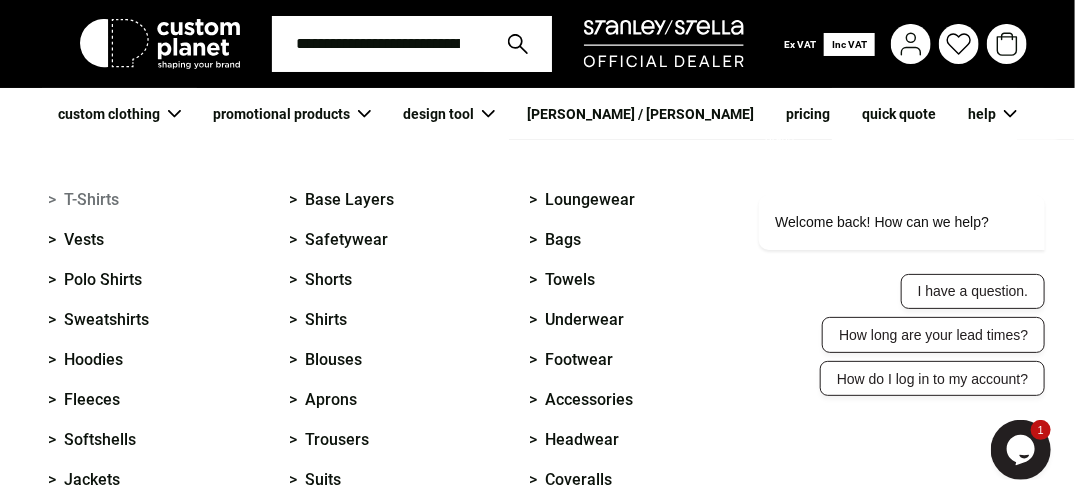 click on ">  T-Shirts" at bounding box center (83, 200) 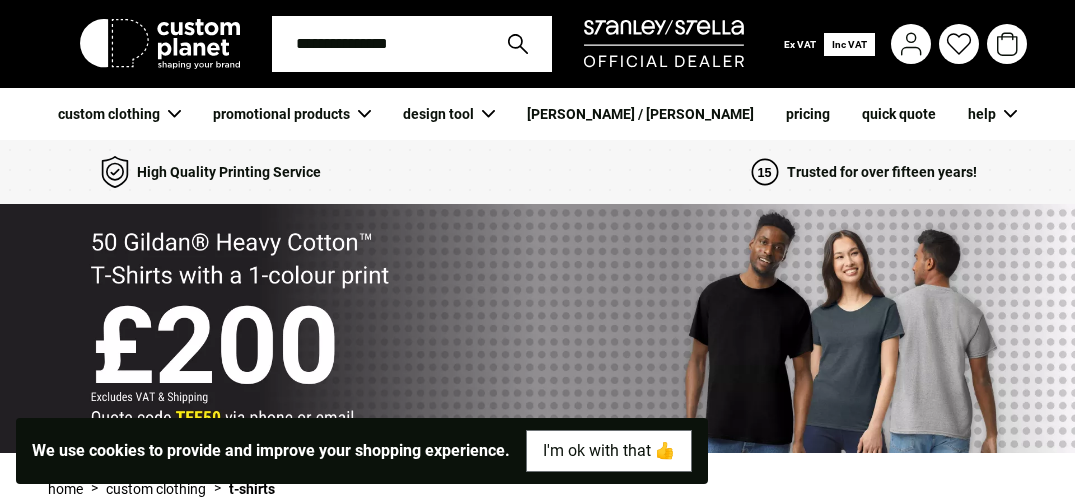 scroll, scrollTop: 0, scrollLeft: 0, axis: both 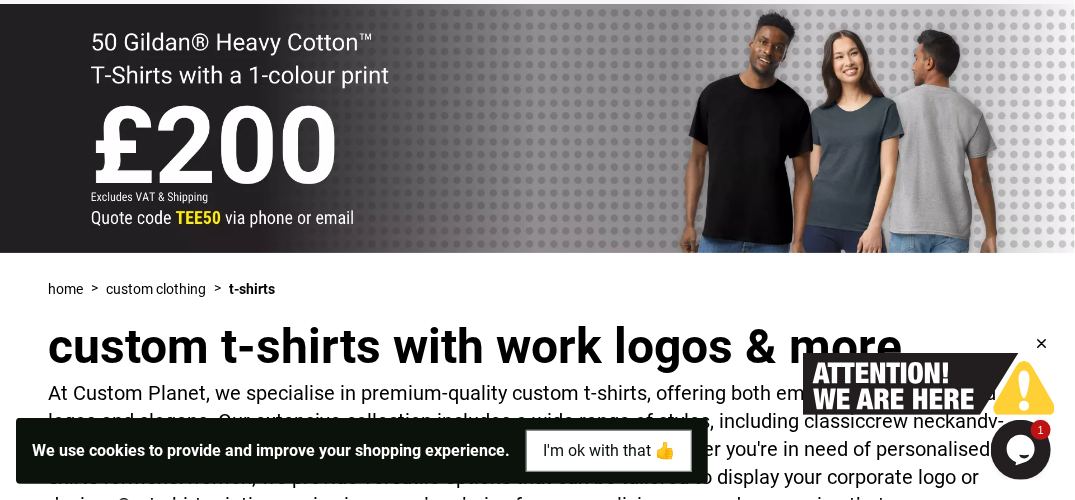click at bounding box center (1041, 343) 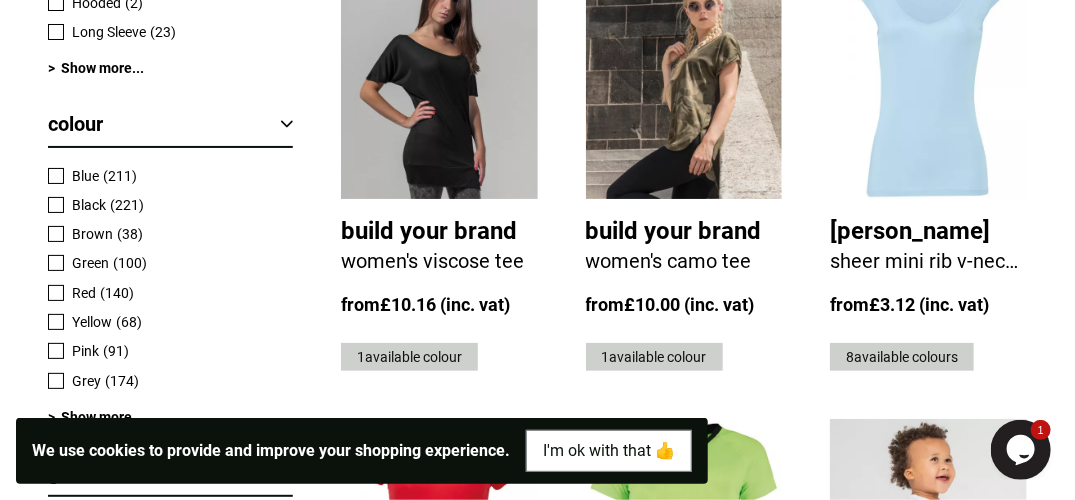 scroll, scrollTop: 1920, scrollLeft: 0, axis: vertical 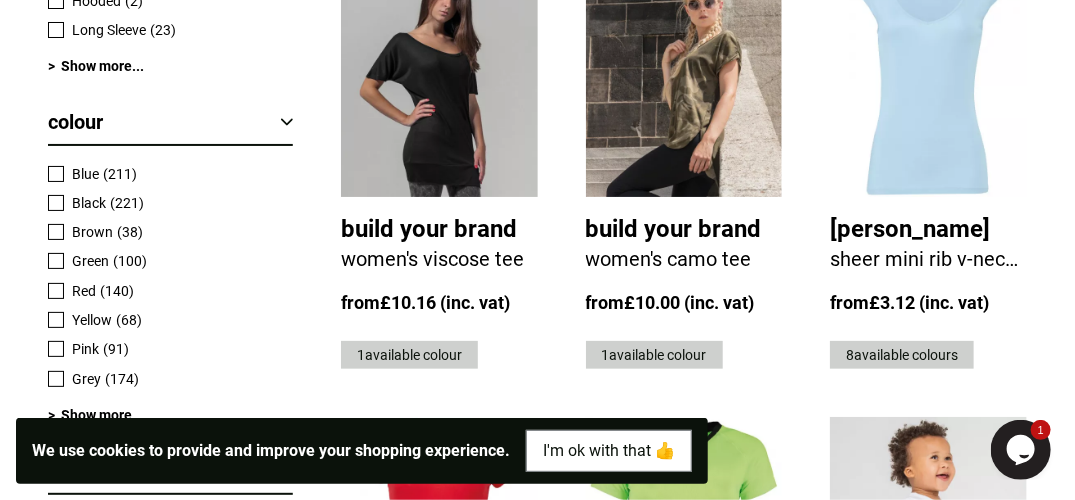 click at bounding box center (56, 261) 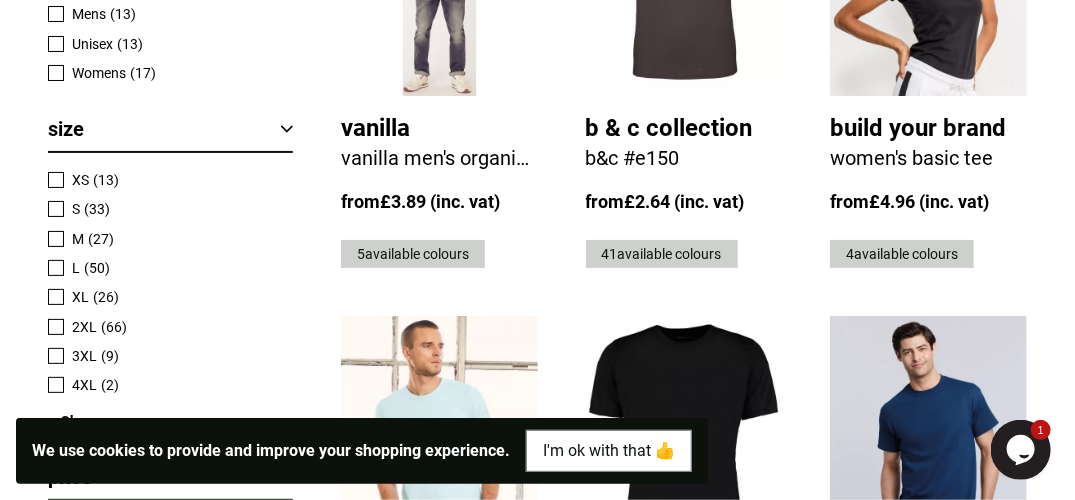 scroll, scrollTop: 2440, scrollLeft: 0, axis: vertical 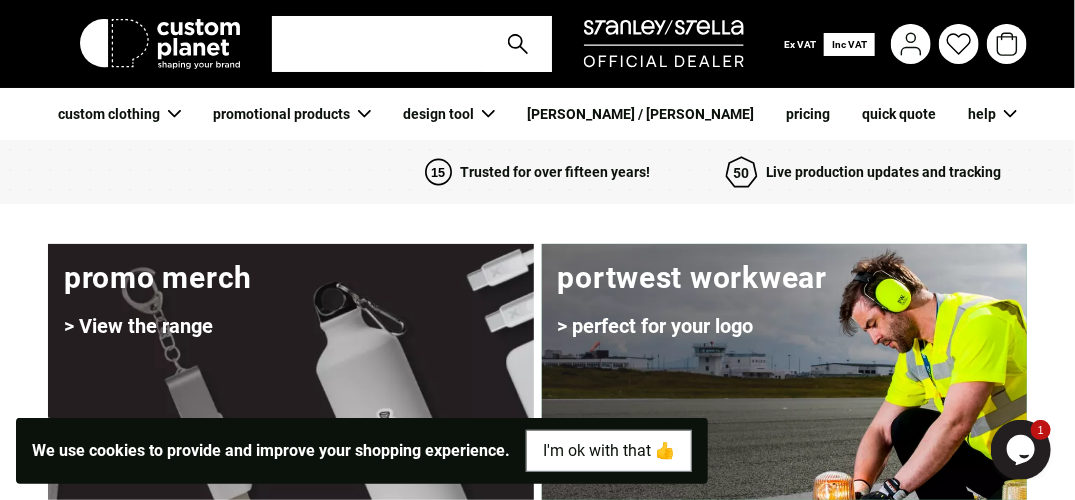click on "pricing" at bounding box center [808, 114] 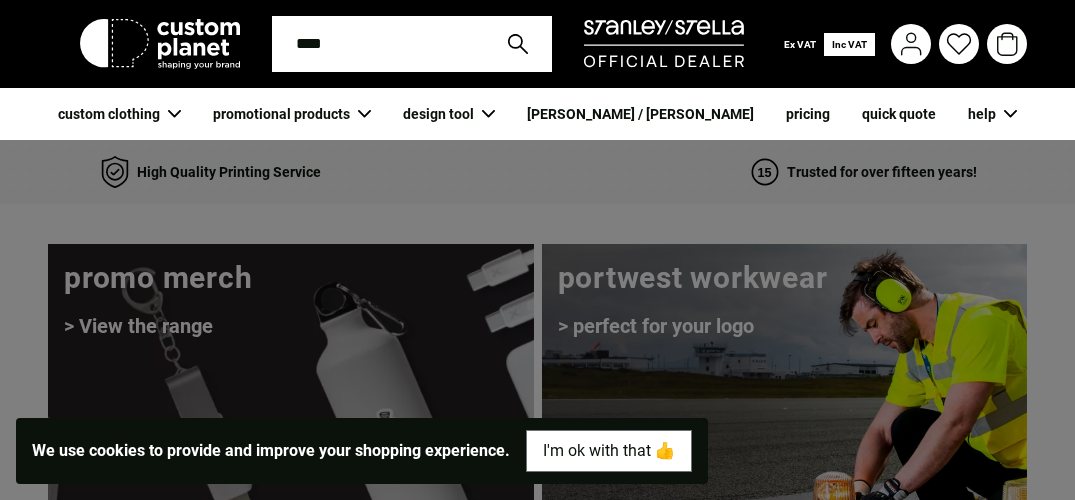scroll, scrollTop: 0, scrollLeft: 0, axis: both 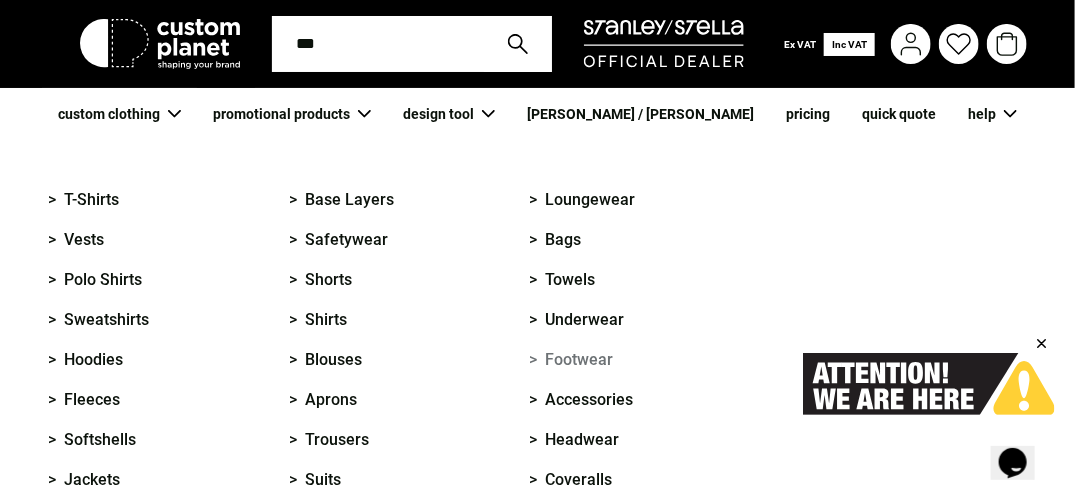 click on ">  Footwear" at bounding box center (572, 360) 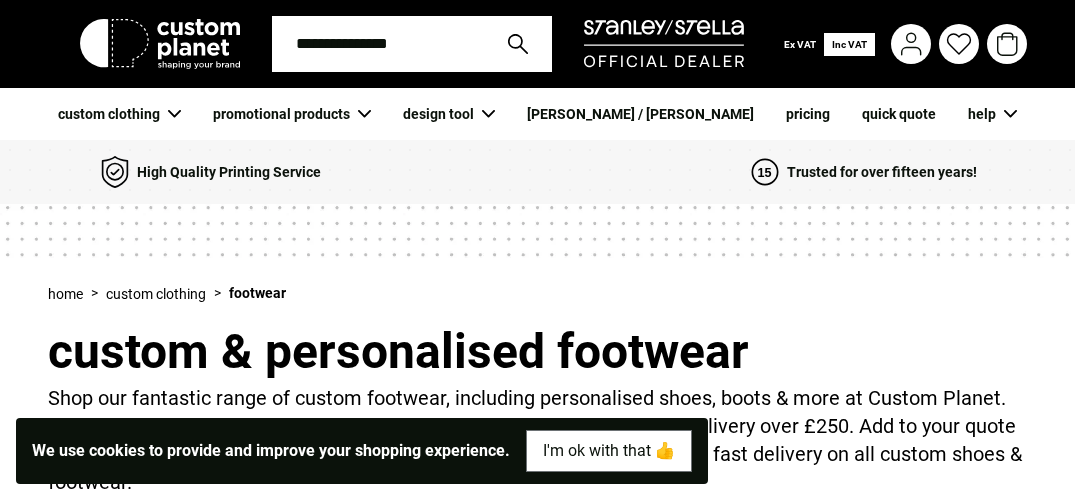 scroll, scrollTop: 0, scrollLeft: 0, axis: both 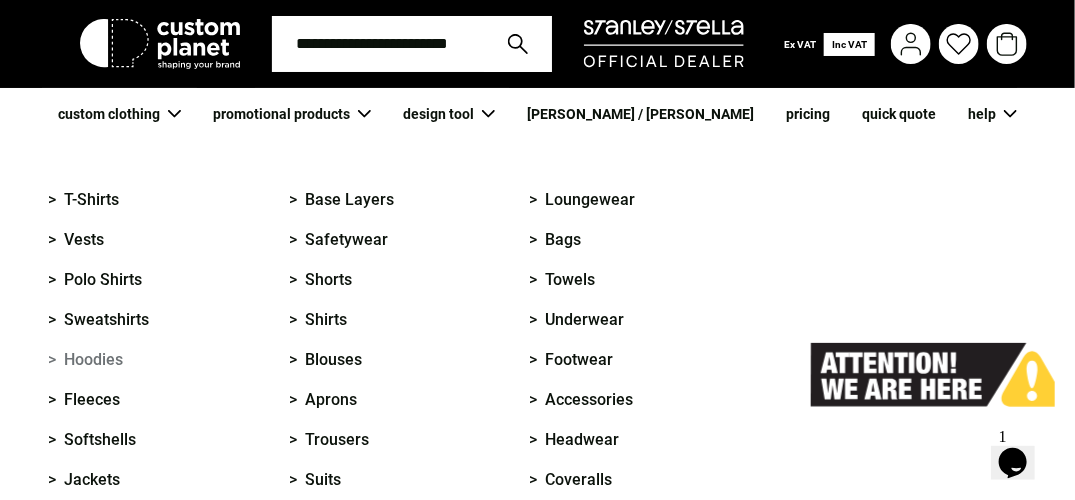 click on ">  Hoodies" at bounding box center [85, 360] 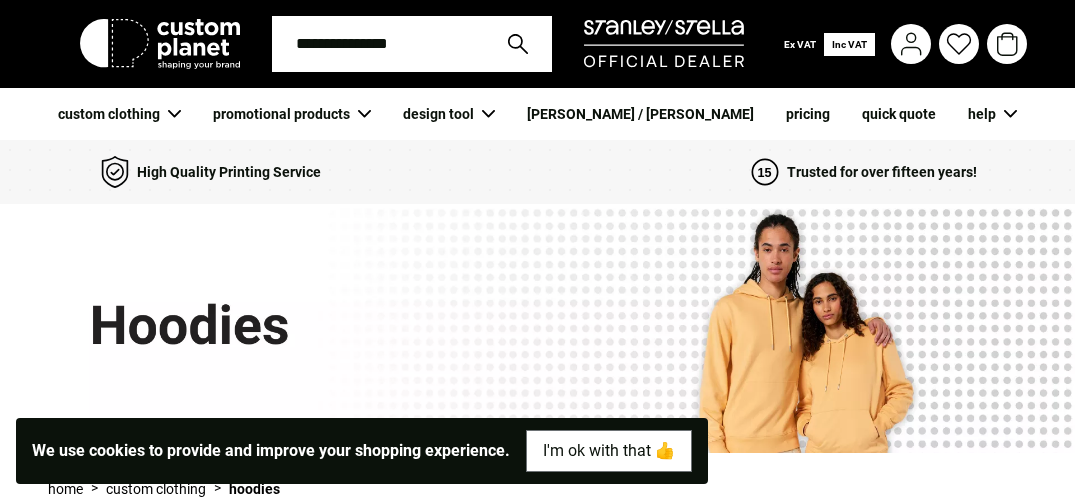 scroll, scrollTop: 0, scrollLeft: 0, axis: both 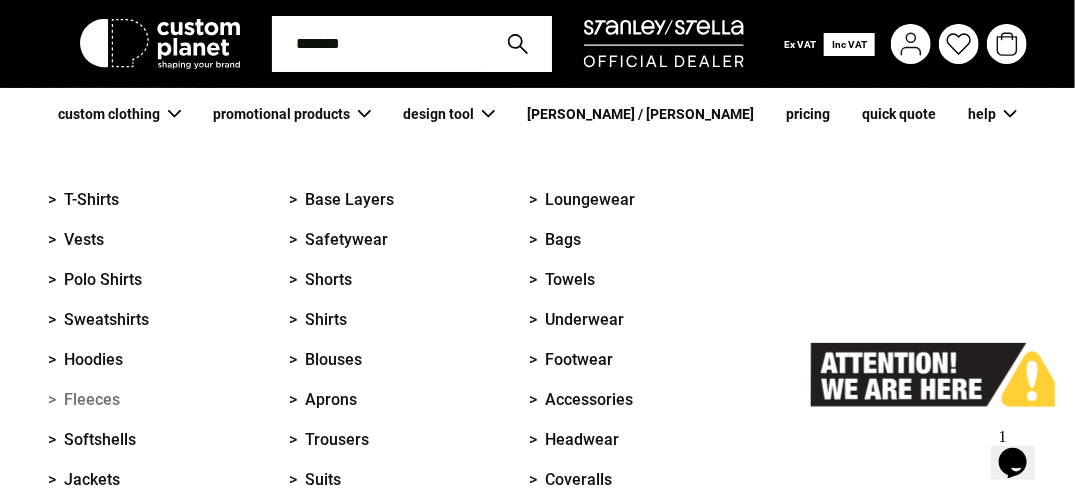 click on ">  Fleeces" at bounding box center (84, 400) 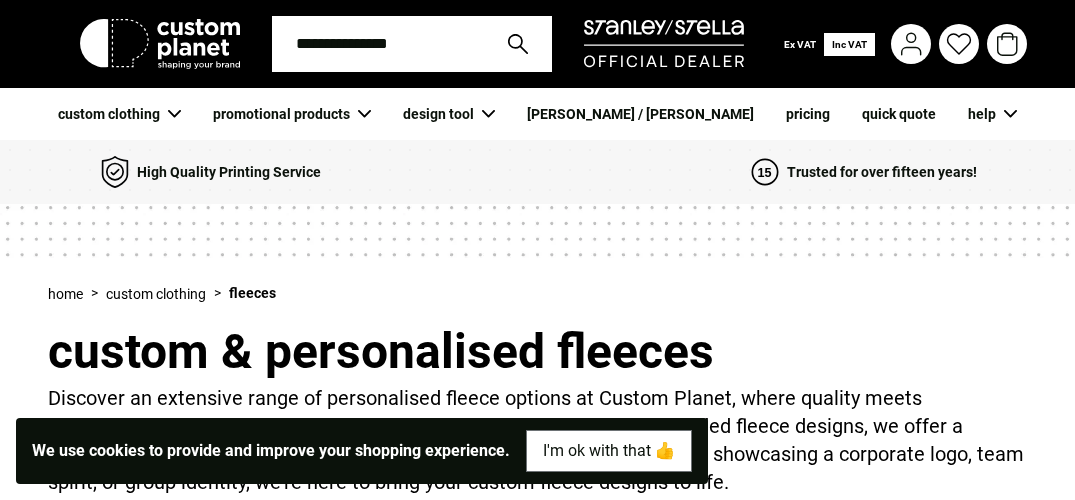 scroll, scrollTop: 0, scrollLeft: 0, axis: both 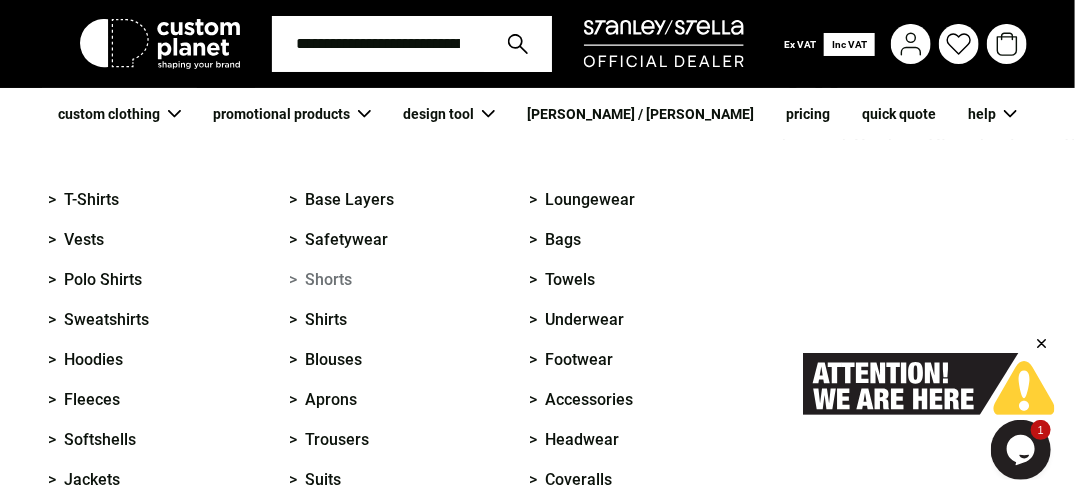 click on ">  Shorts" at bounding box center (320, 280) 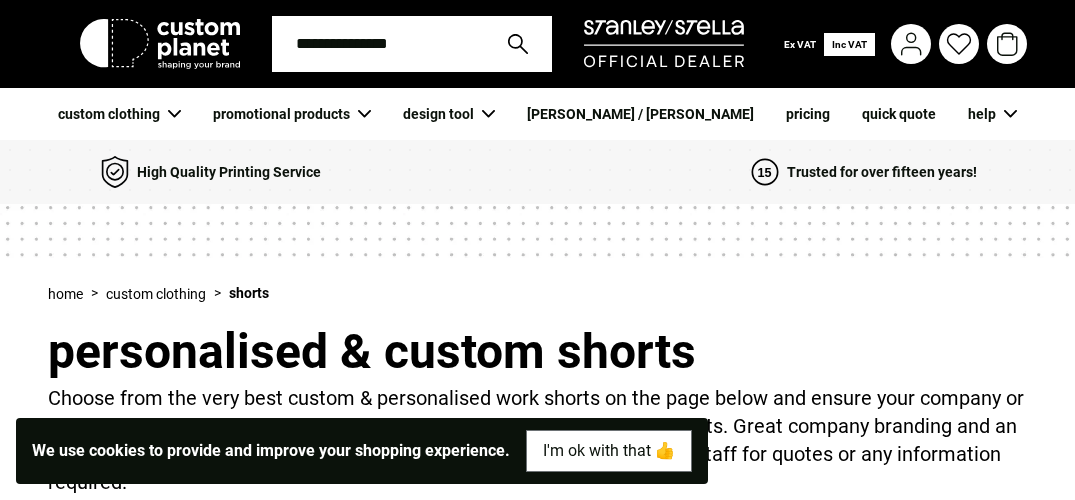 scroll, scrollTop: 0, scrollLeft: 0, axis: both 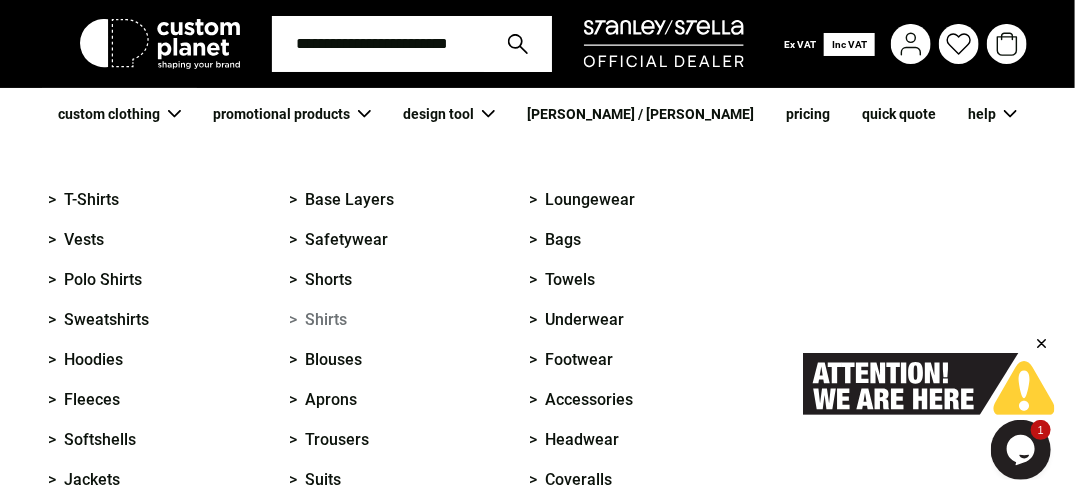 click on ">  Shirts" at bounding box center [318, 320] 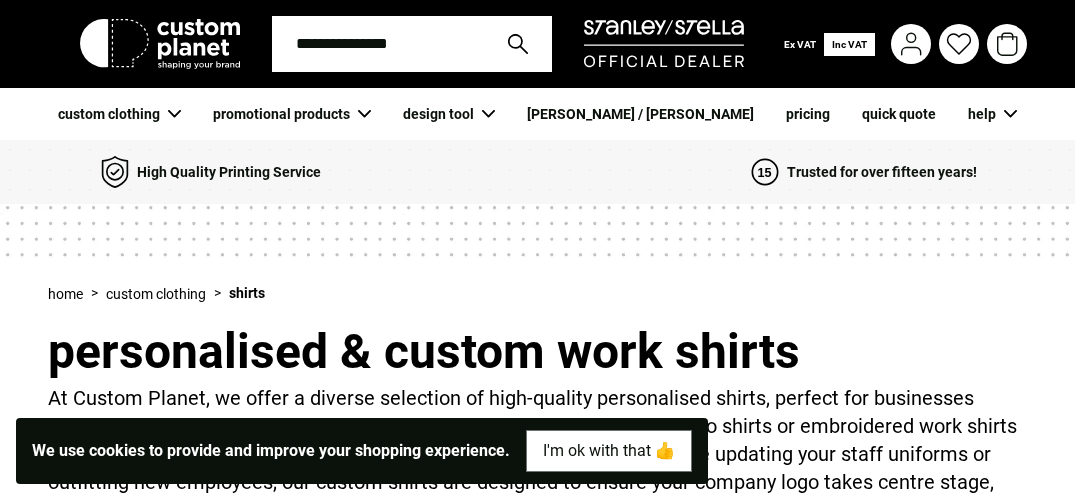 scroll, scrollTop: 0, scrollLeft: 0, axis: both 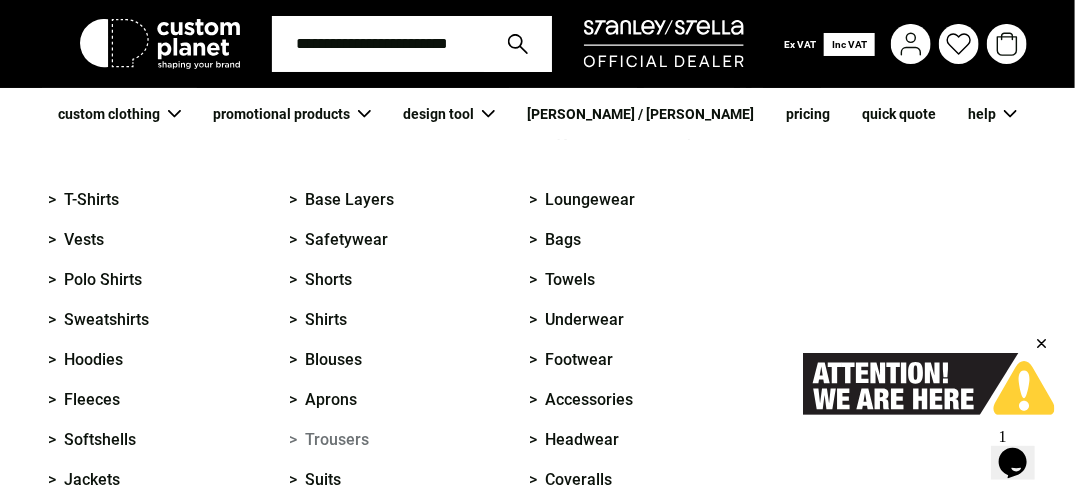 click on ">  Trousers" at bounding box center [329, 440] 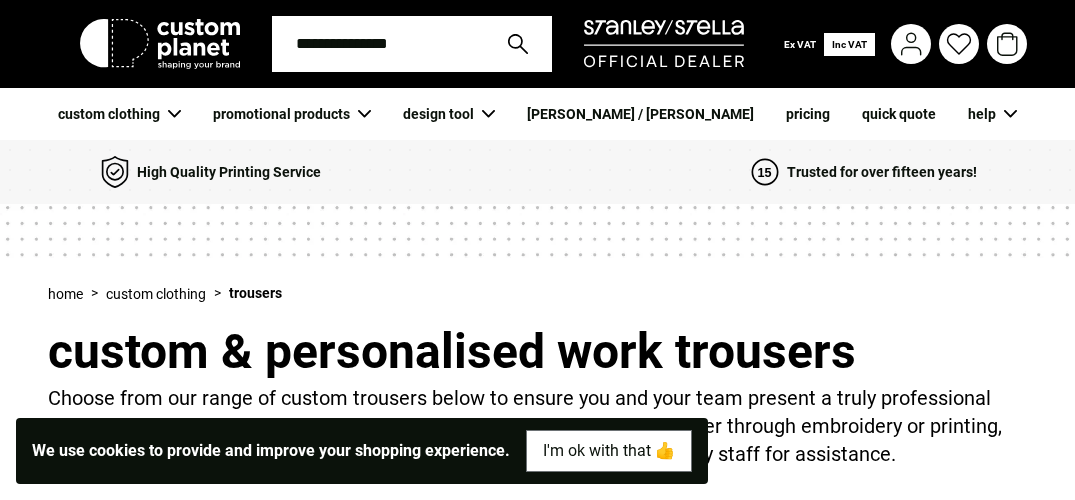 scroll, scrollTop: 40, scrollLeft: 0, axis: vertical 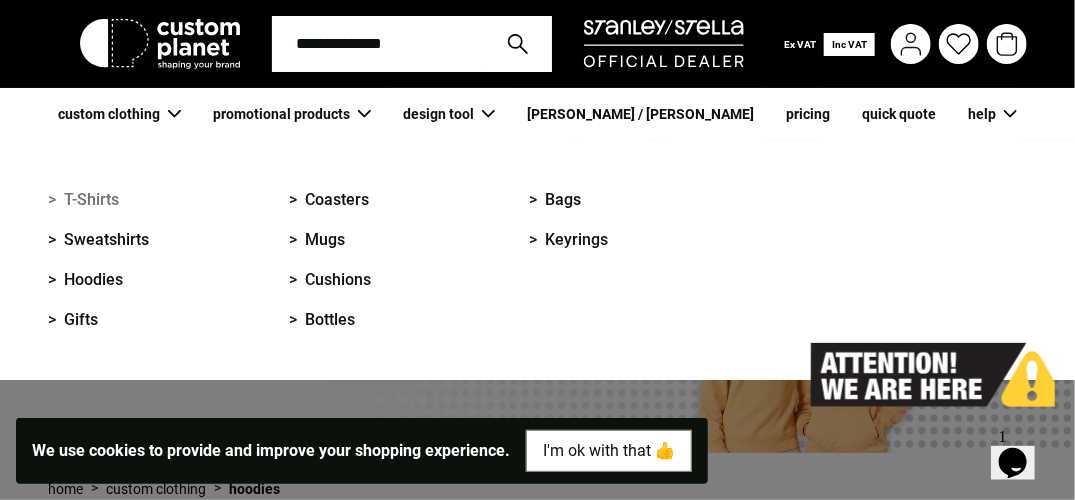 click on ">  T-Shirts" at bounding box center [83, 200] 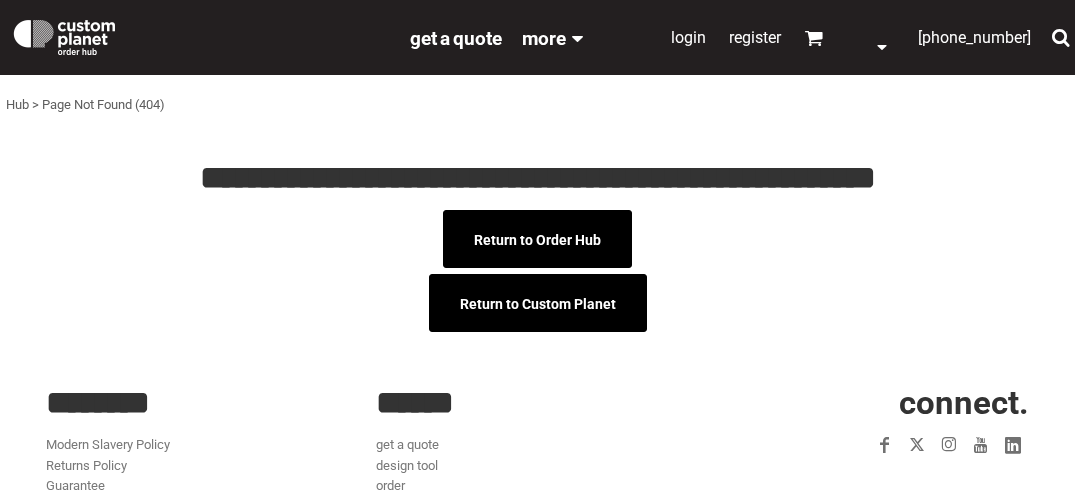 scroll, scrollTop: 0, scrollLeft: 0, axis: both 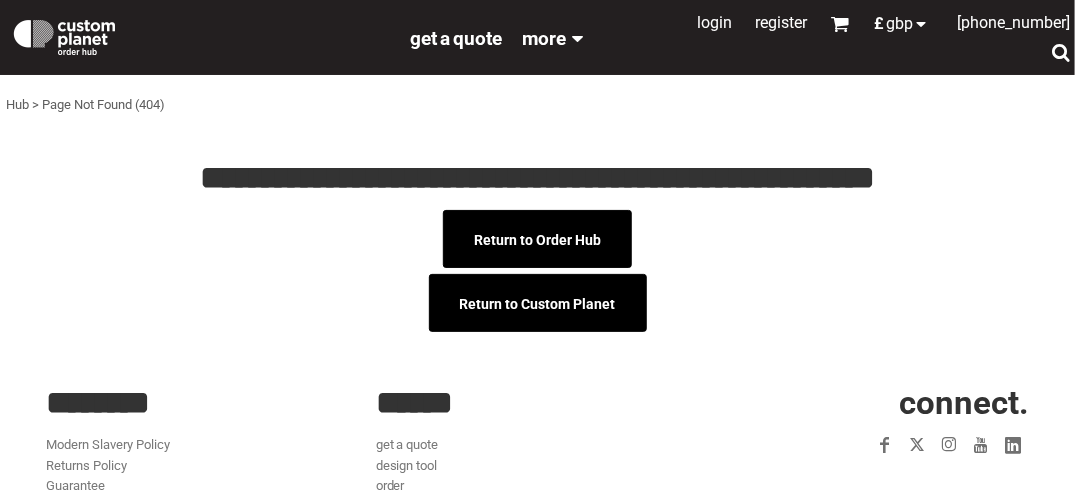 click on "Return to Custom Planet" at bounding box center [537, 303] 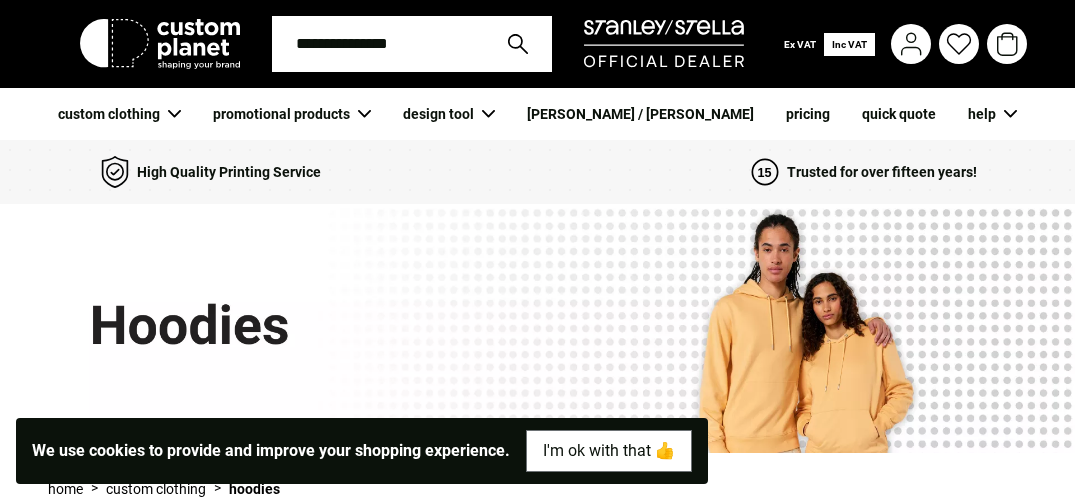 scroll, scrollTop: 0, scrollLeft: 0, axis: both 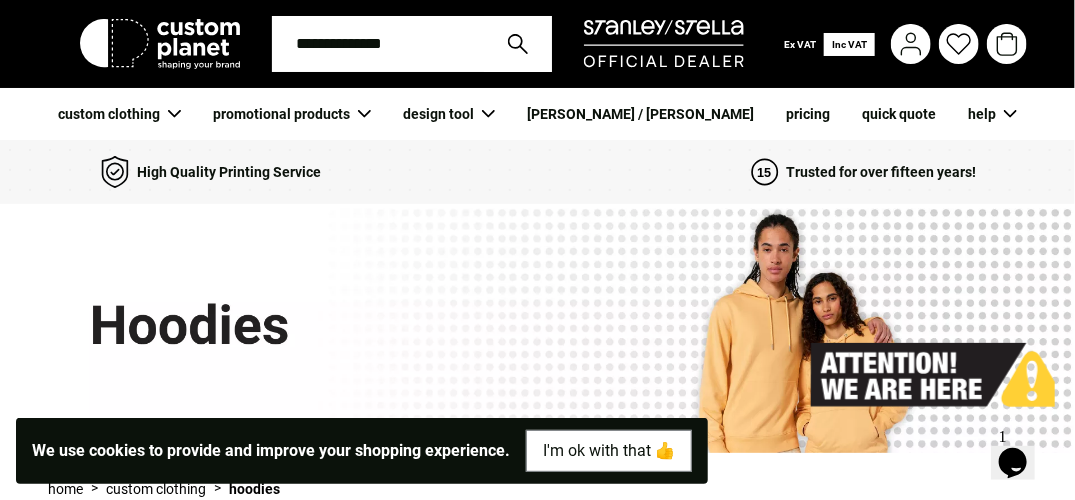 click on "stanley / stella" at bounding box center (640, 114) 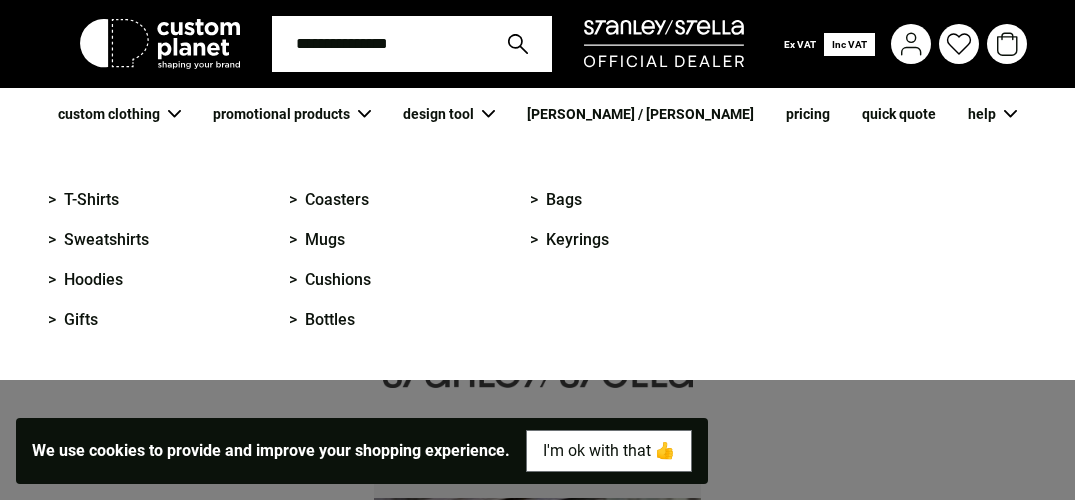 scroll, scrollTop: 0, scrollLeft: 0, axis: both 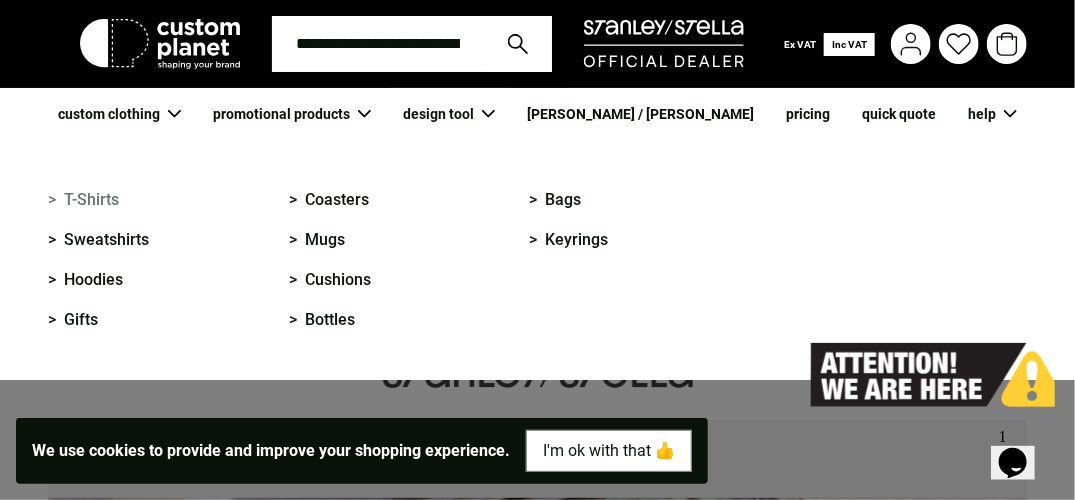 click on ">  T-Shirts" at bounding box center (83, 200) 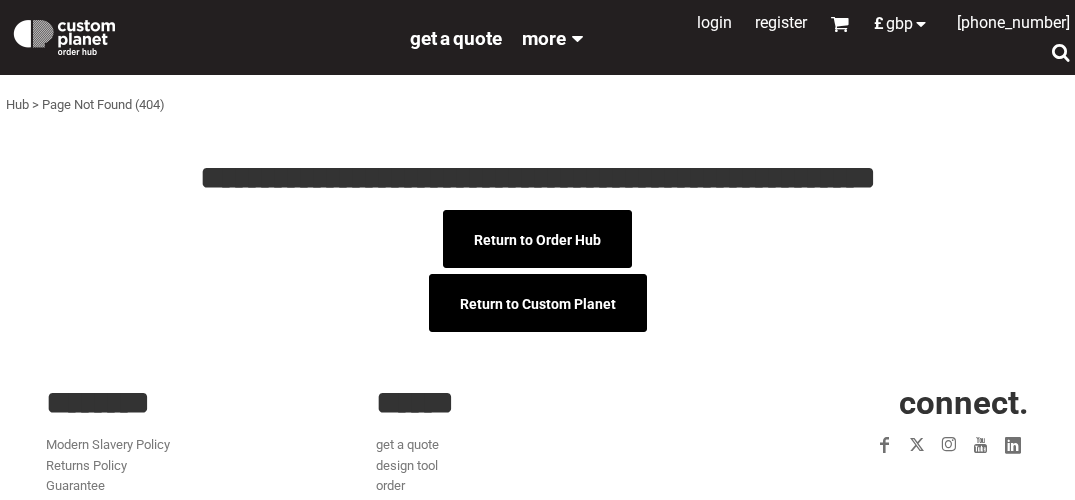 scroll, scrollTop: 0, scrollLeft: 0, axis: both 